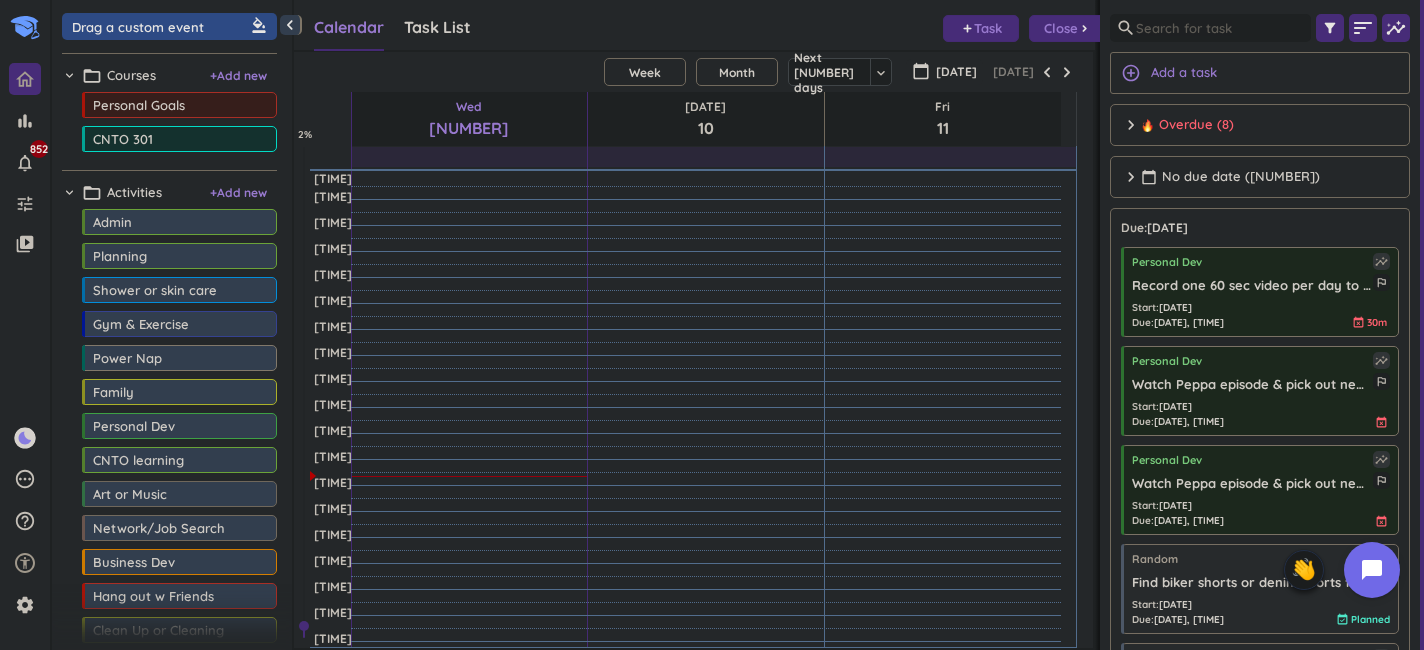 scroll, scrollTop: 0, scrollLeft: 0, axis: both 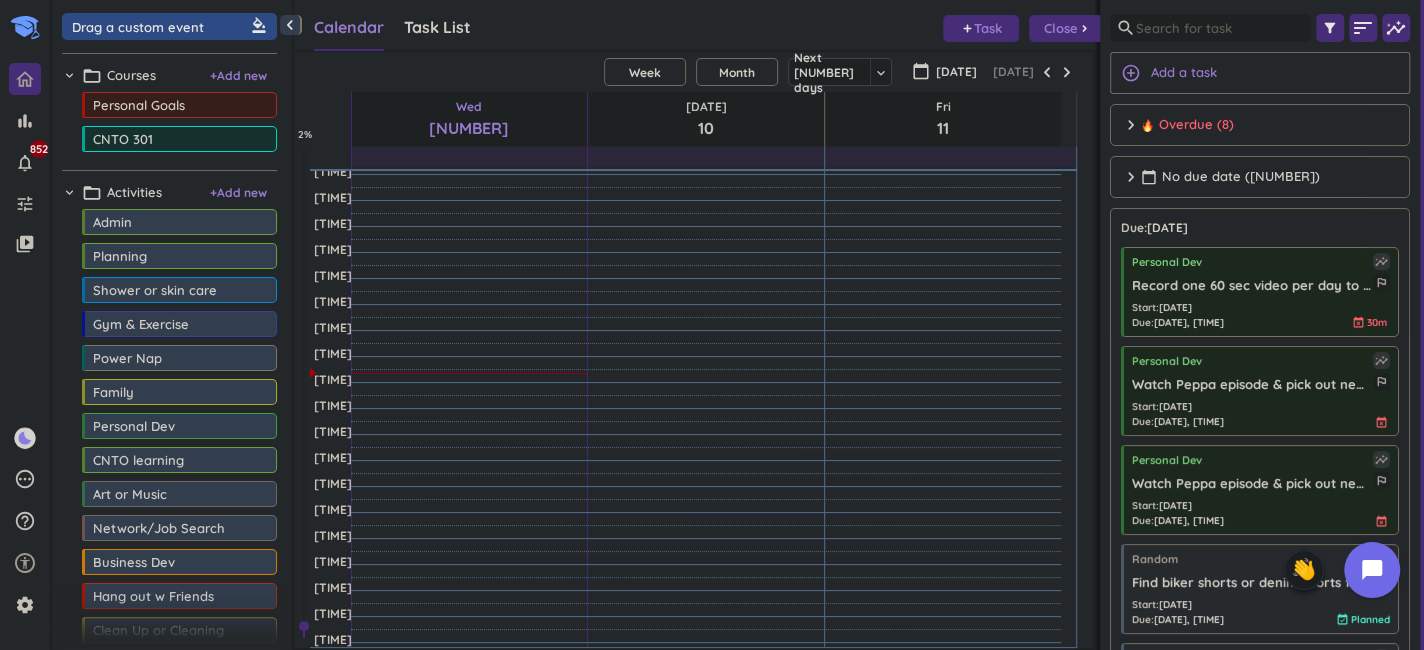 click on "Overdue (8)" at bounding box center [1187, 125] 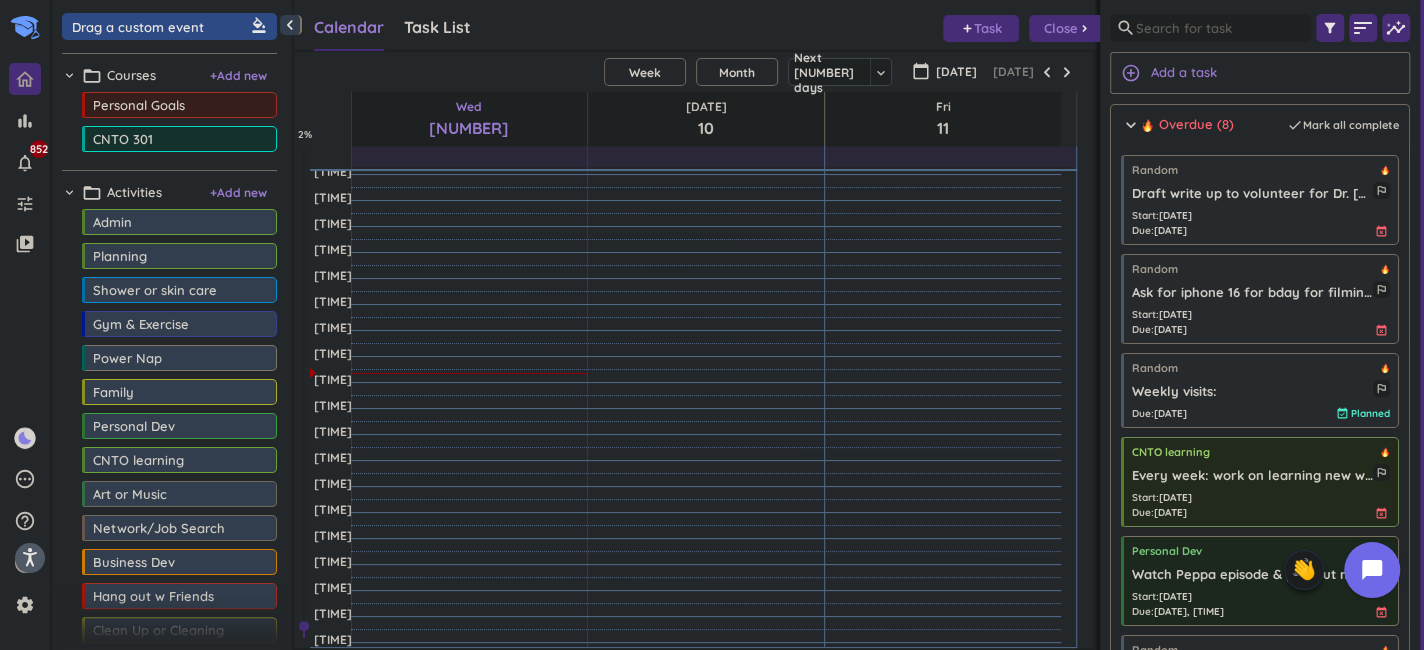 click on "Overdue (8)" at bounding box center [1187, 125] 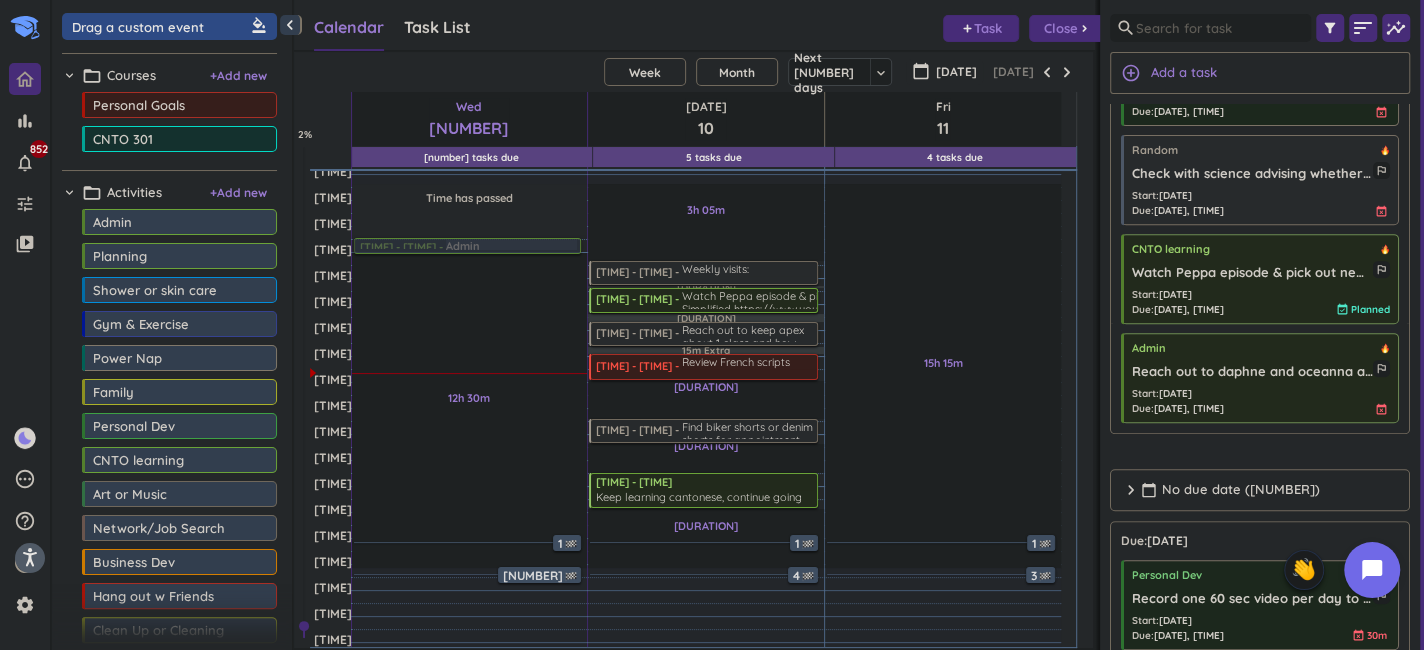scroll, scrollTop: 0, scrollLeft: 0, axis: both 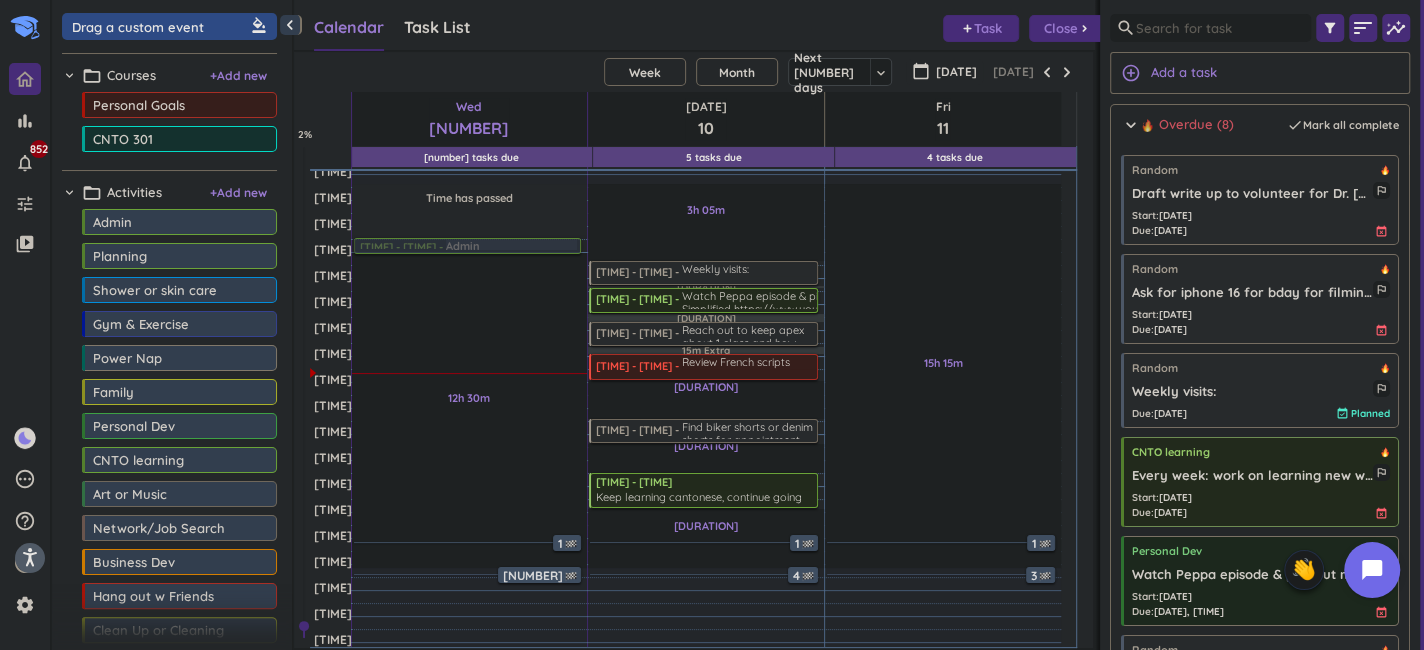 click on "Overdue (8)" at bounding box center (1187, 125) 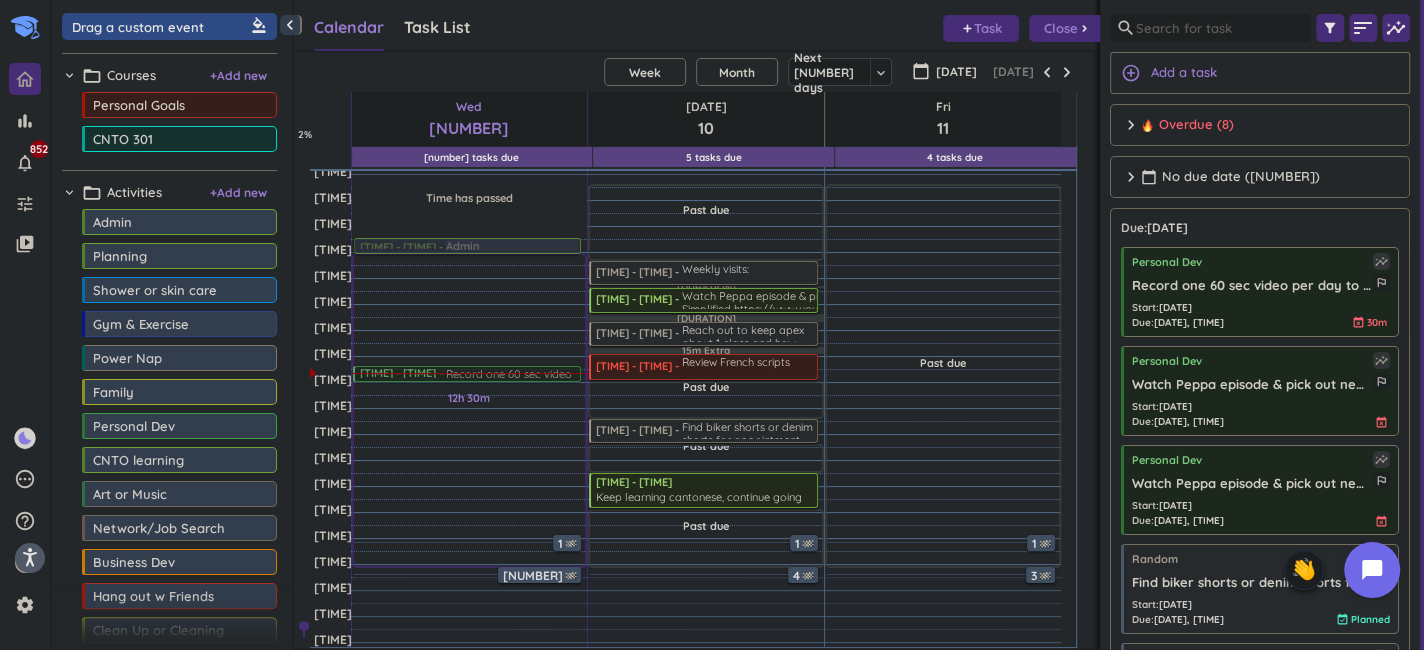 drag, startPoint x: 1226, startPoint y: 297, endPoint x: 503, endPoint y: 364, distance: 726.0978 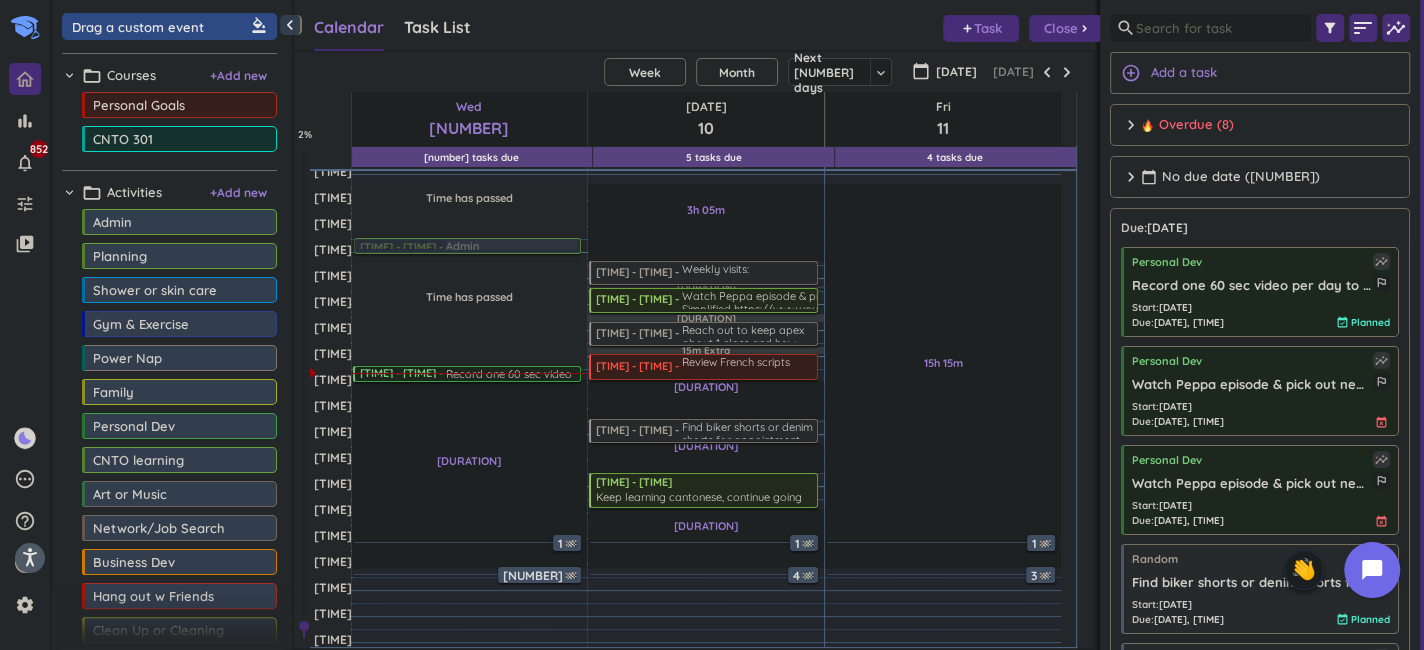 click at bounding box center [0, 0] 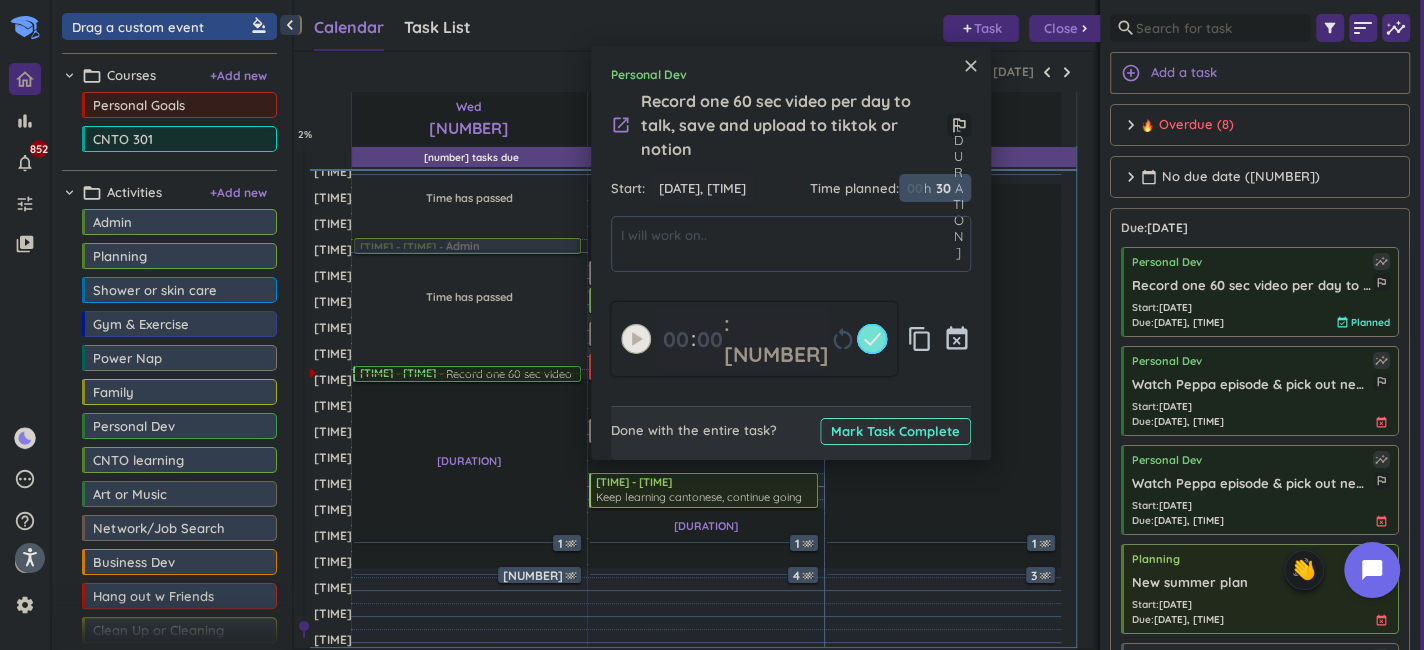 click on "30" at bounding box center (942, 188) 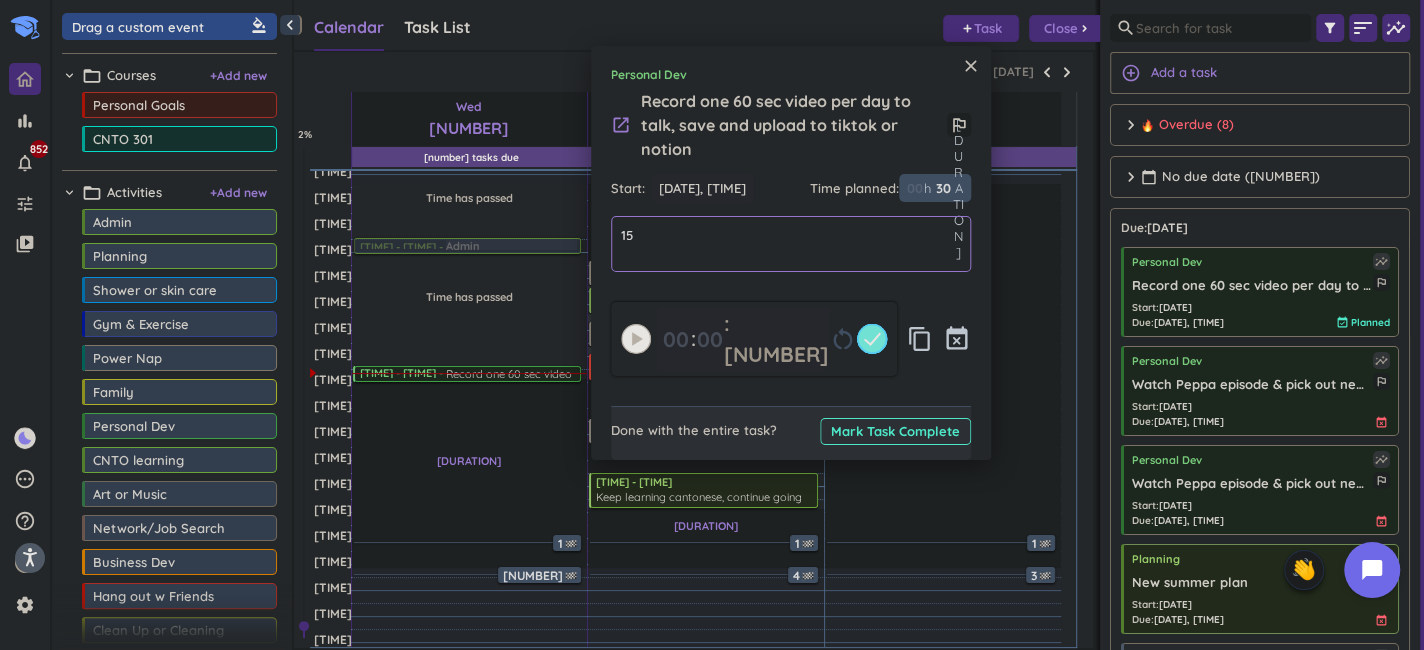 type on "15" 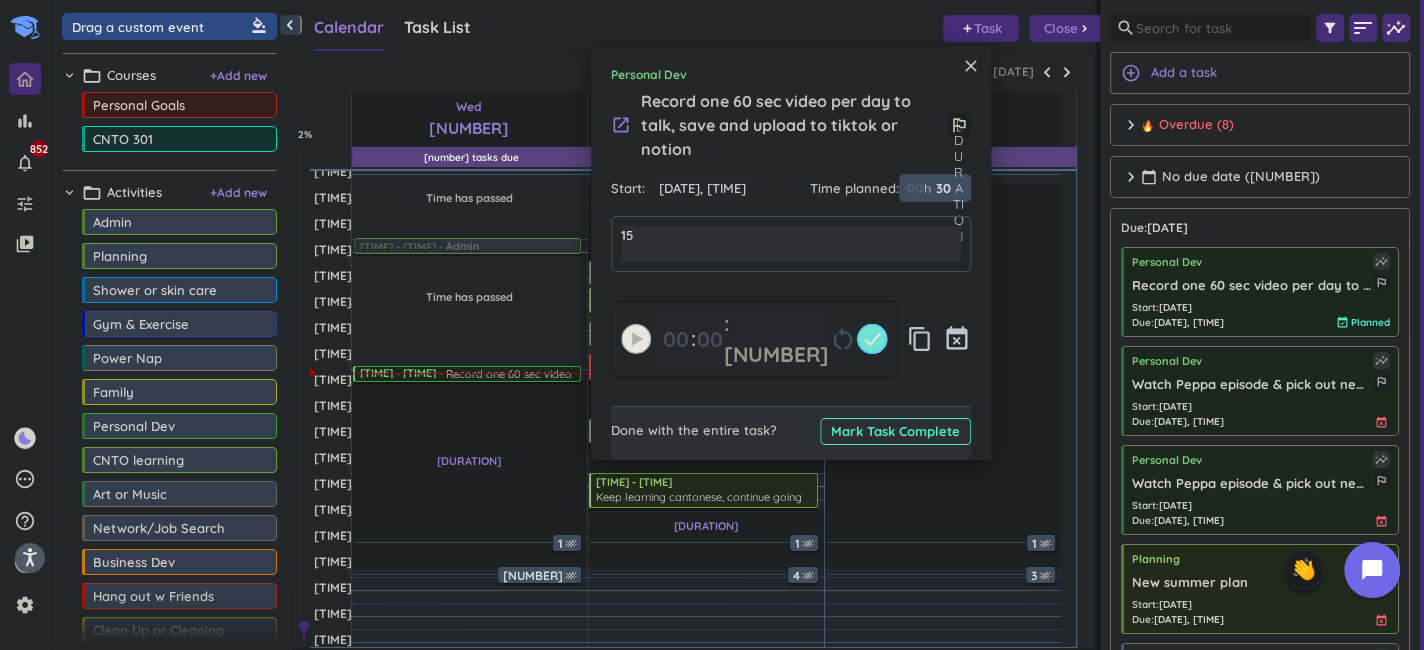 click on "30" at bounding box center [942, 188] 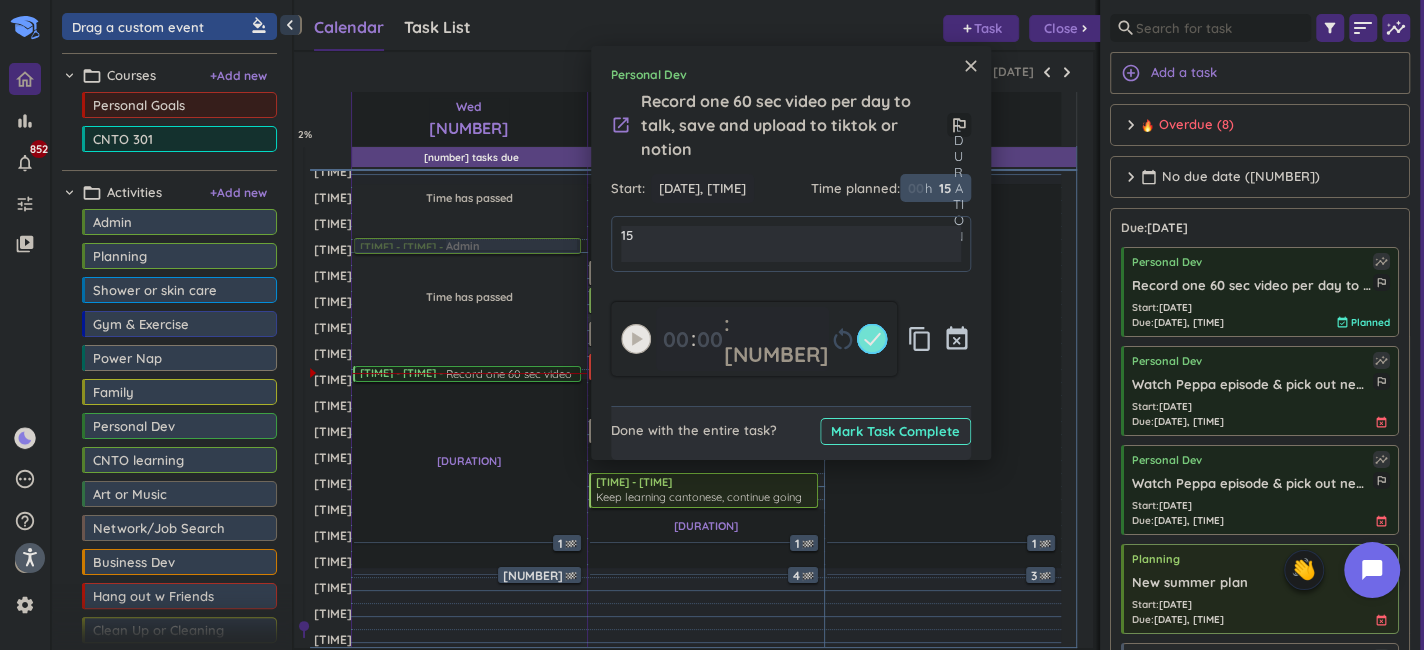 type on "15" 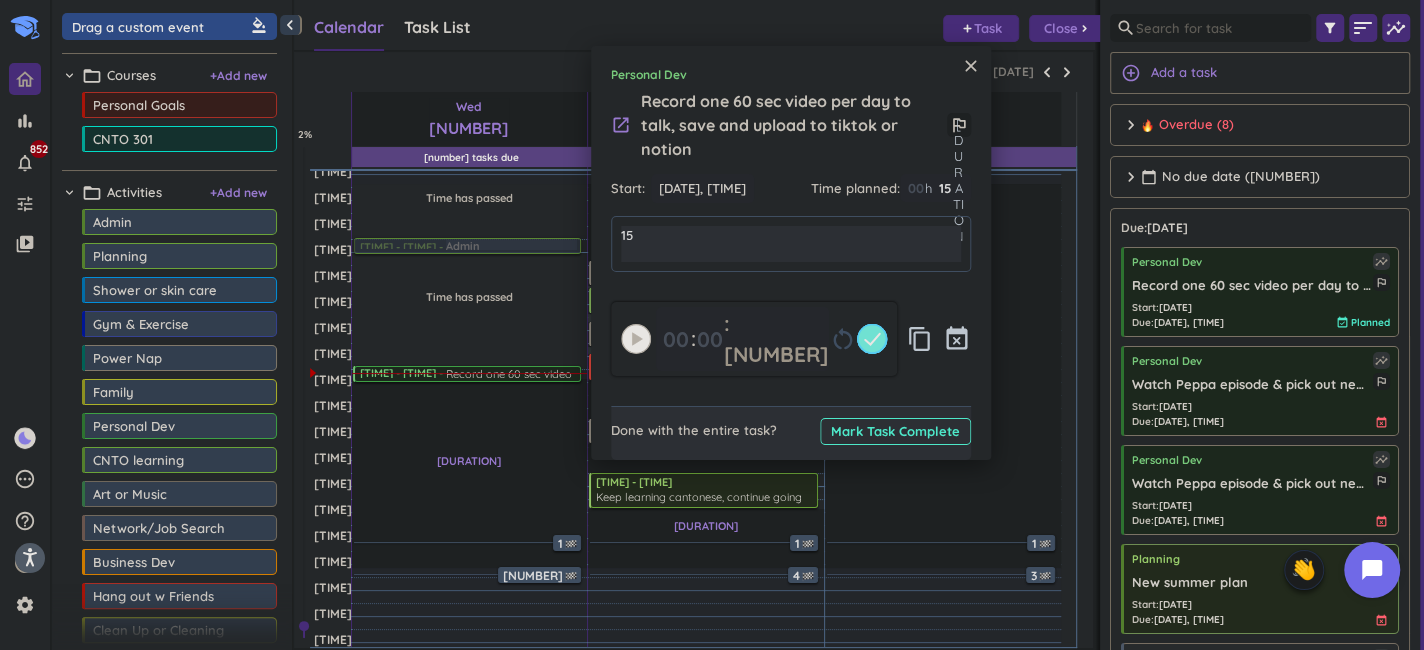click on "[TIME] restart_alt content_copy event_busy" at bounding box center [791, 329] 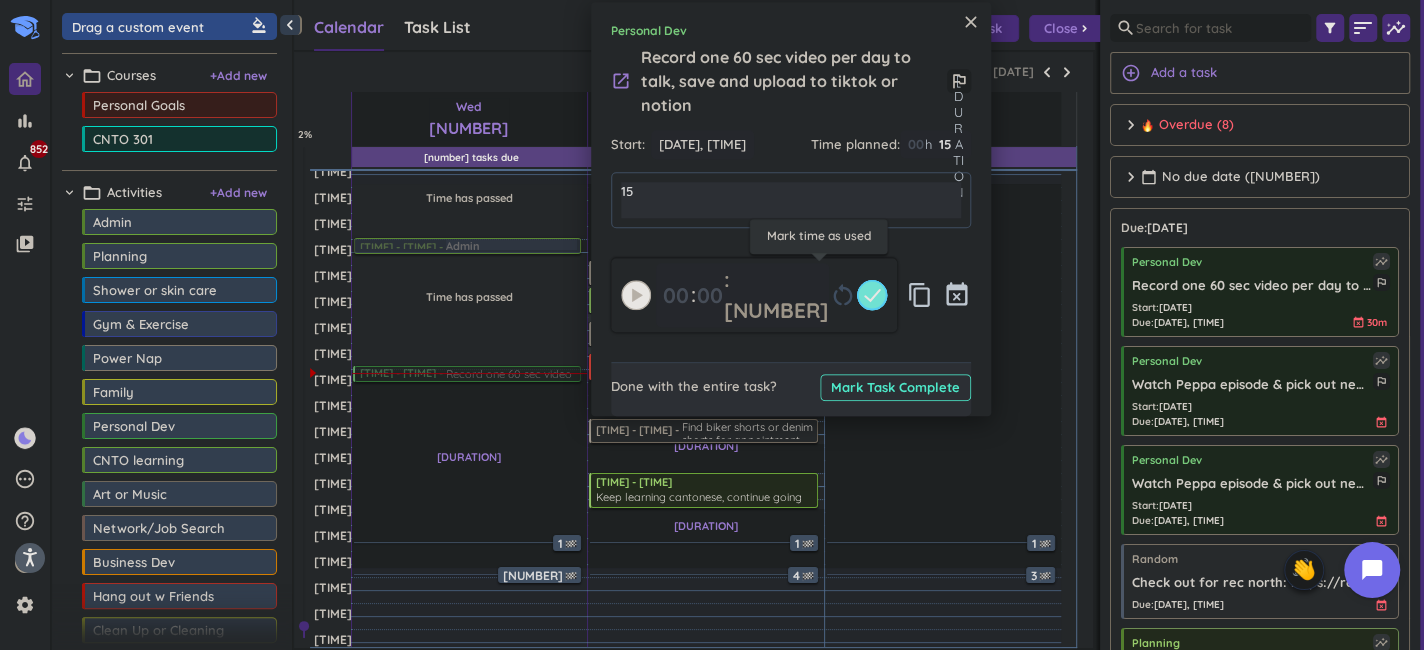 click at bounding box center [872, 294] 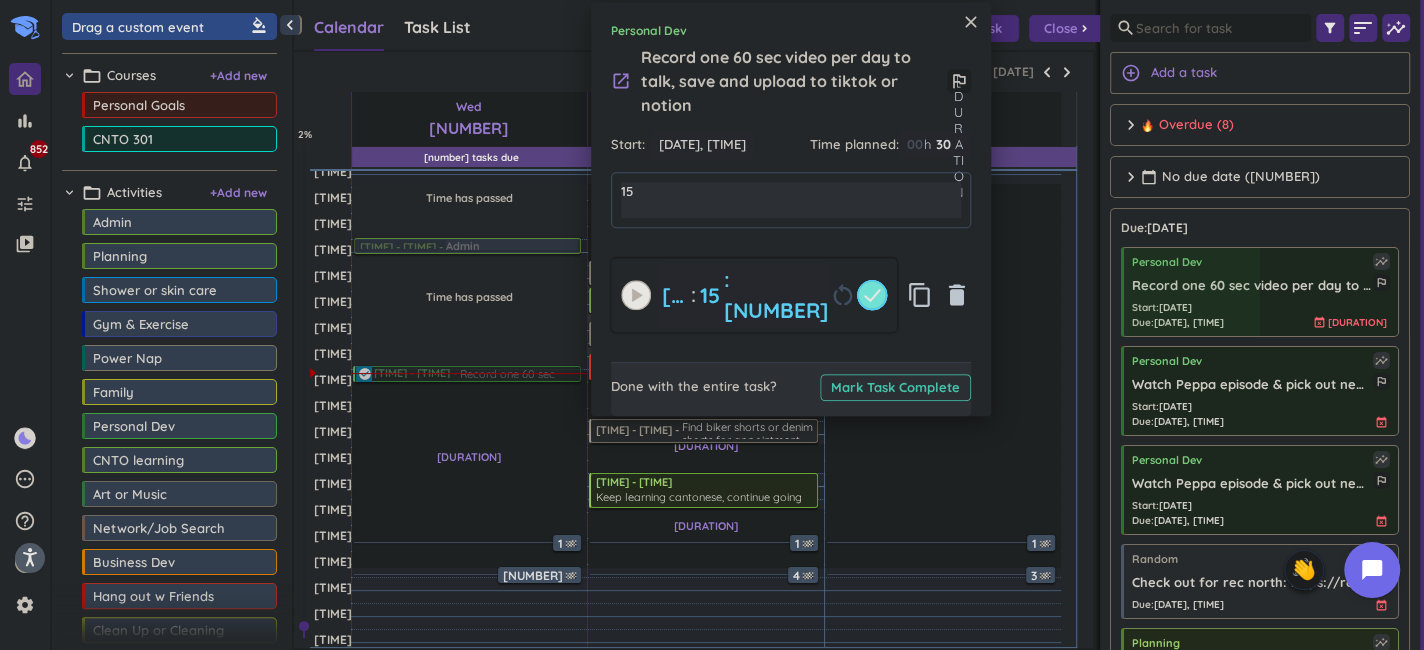 click on "Mark Task Complete" at bounding box center (895, 387) 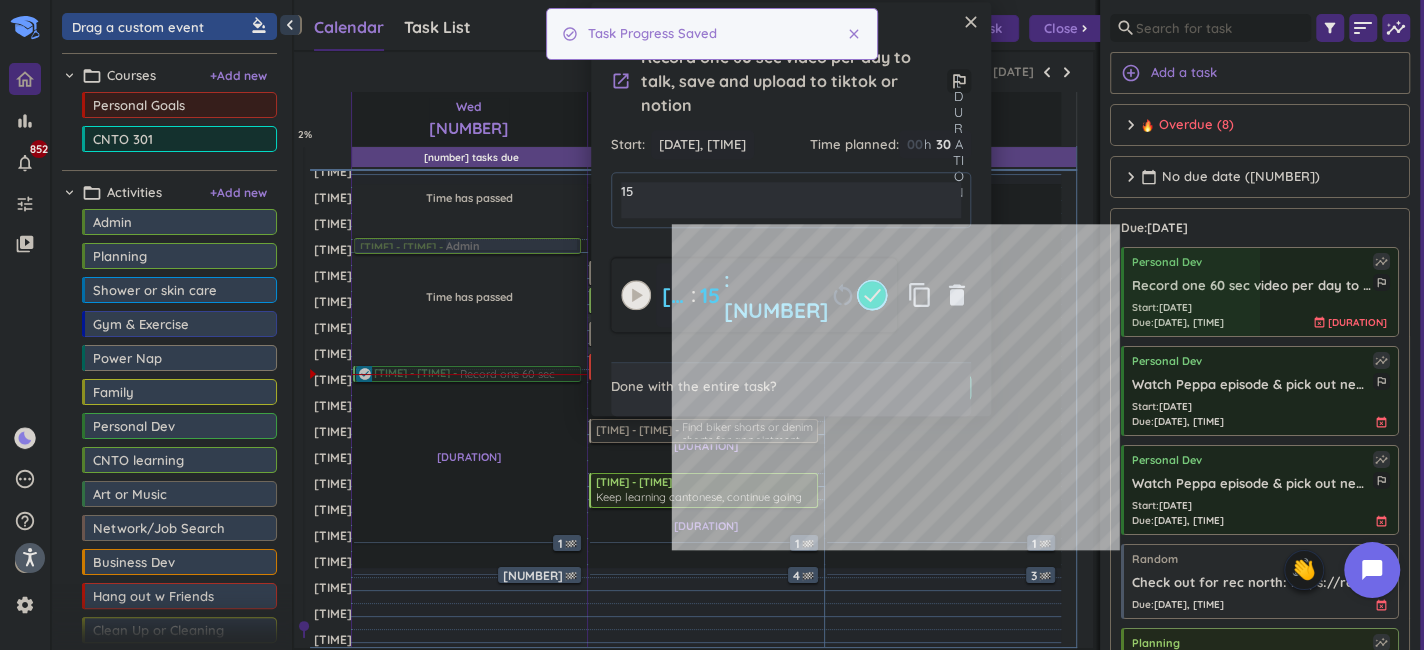 click on "close" at bounding box center (971, 22) 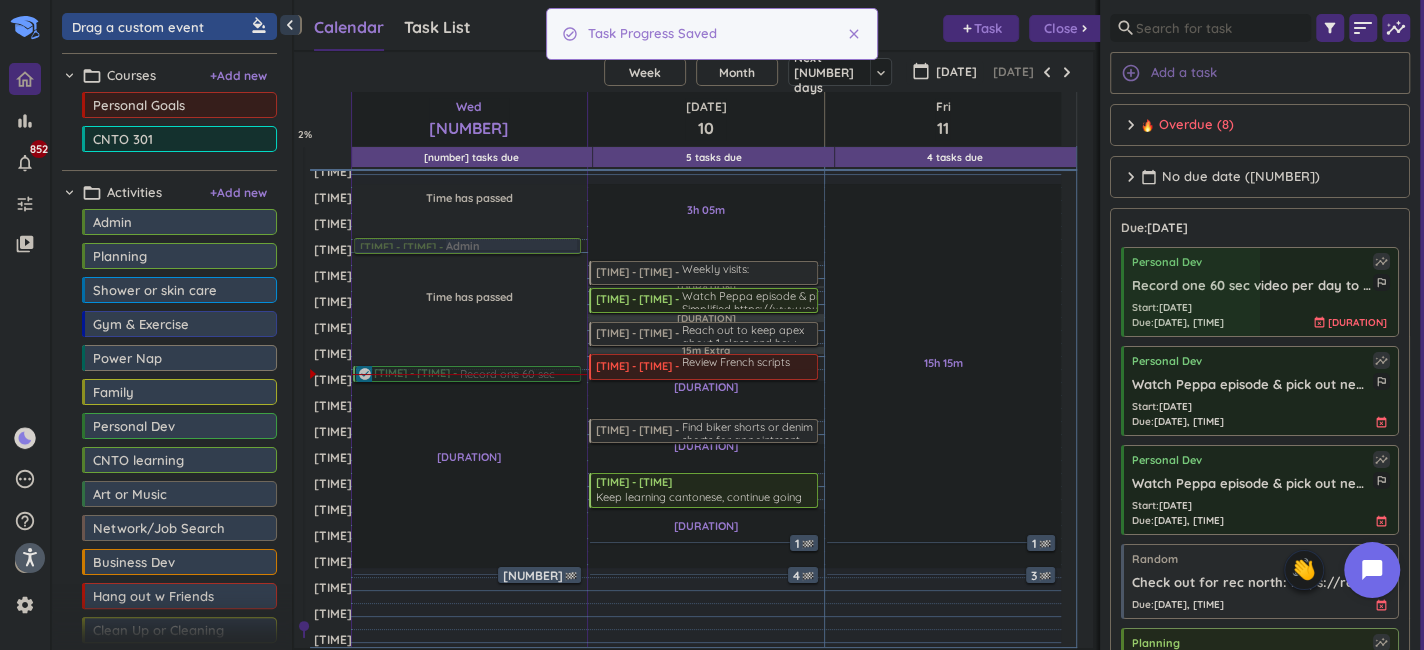 click on "add_circle_outline Add a task" at bounding box center (1260, 73) 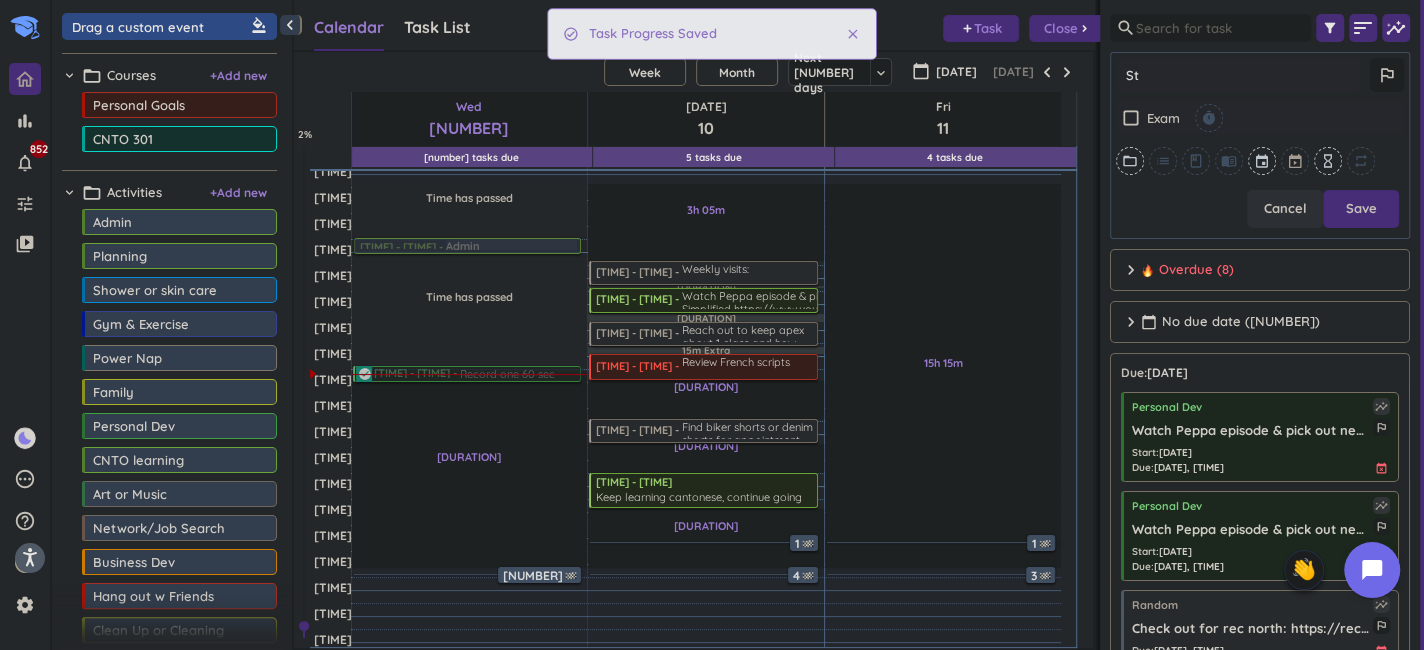 scroll, scrollTop: 387, scrollLeft: 285, axis: both 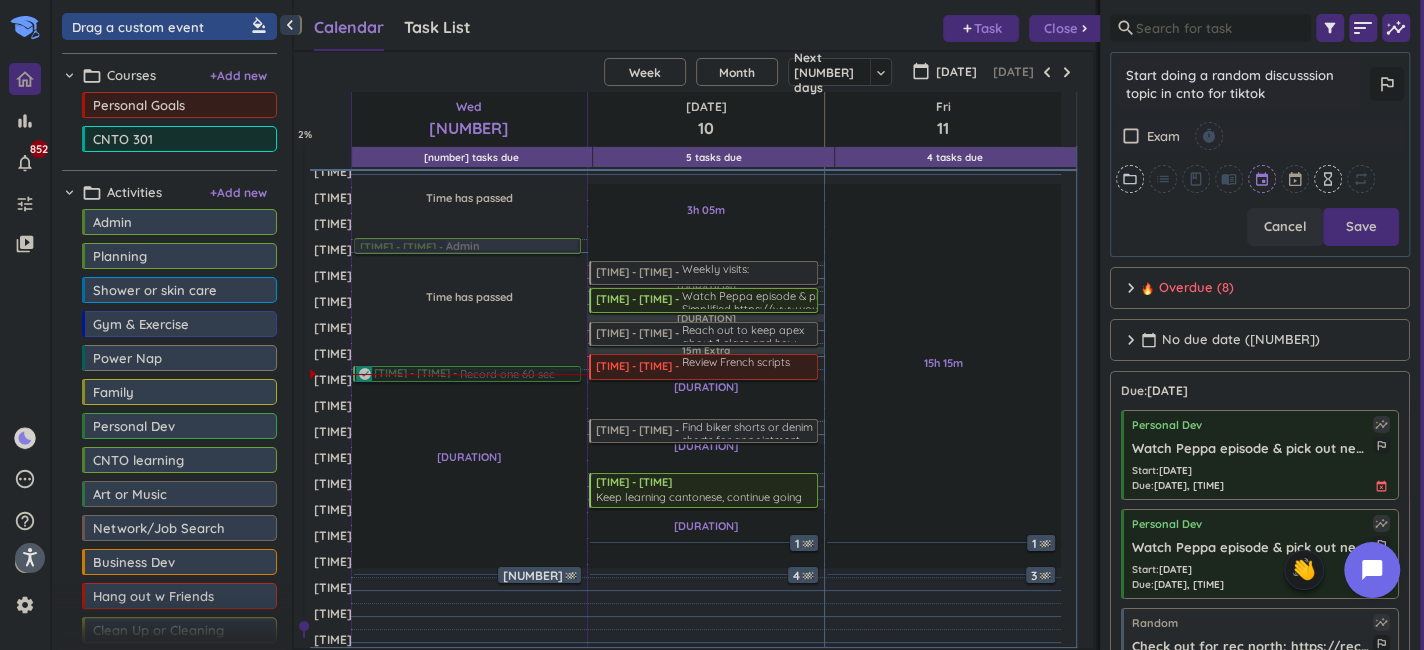 type on "Start doing a random discusssion topic in cnto for tiktok" 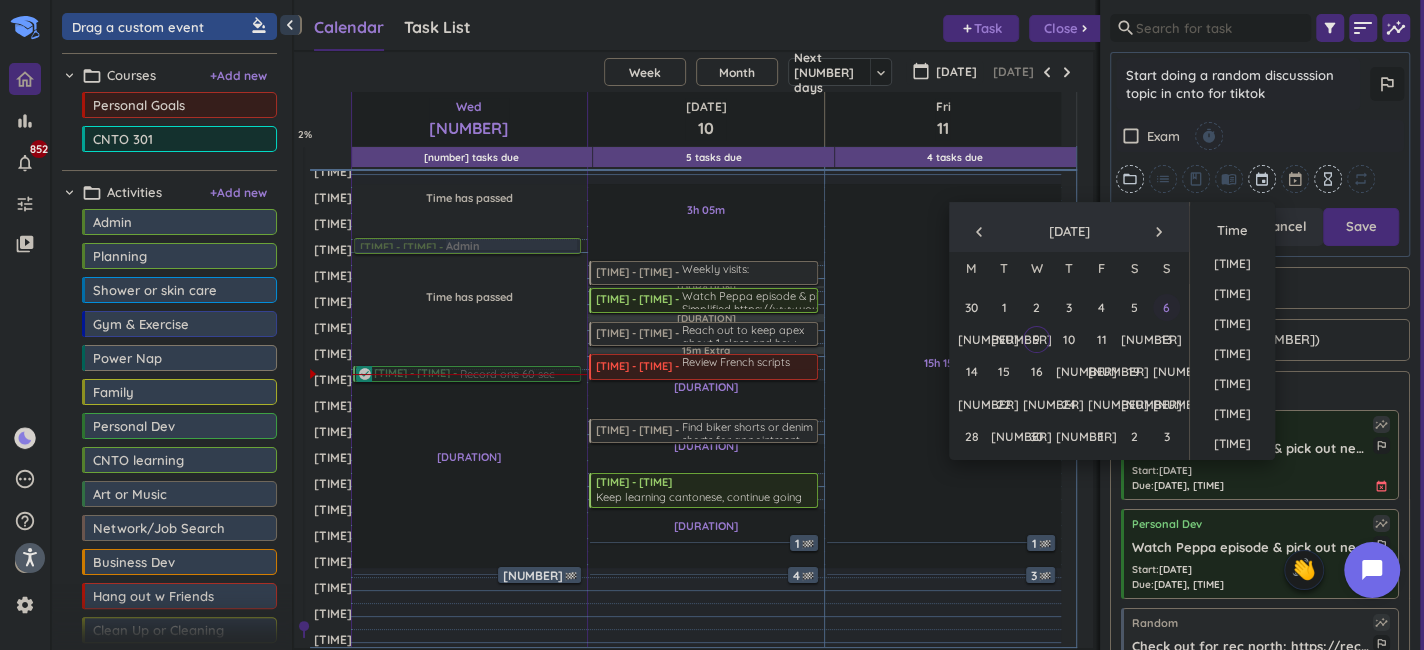 scroll, scrollTop: 1828, scrollLeft: 0, axis: vertical 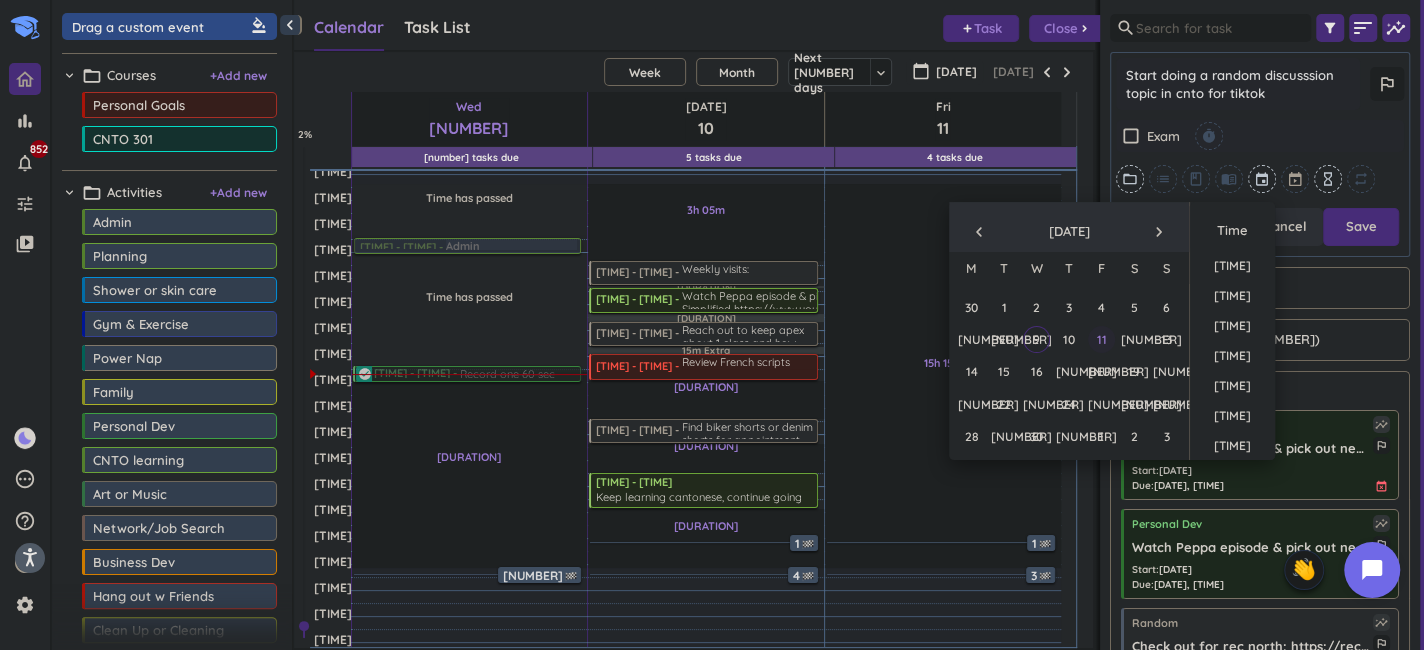 click on "11" at bounding box center (1101, 339) 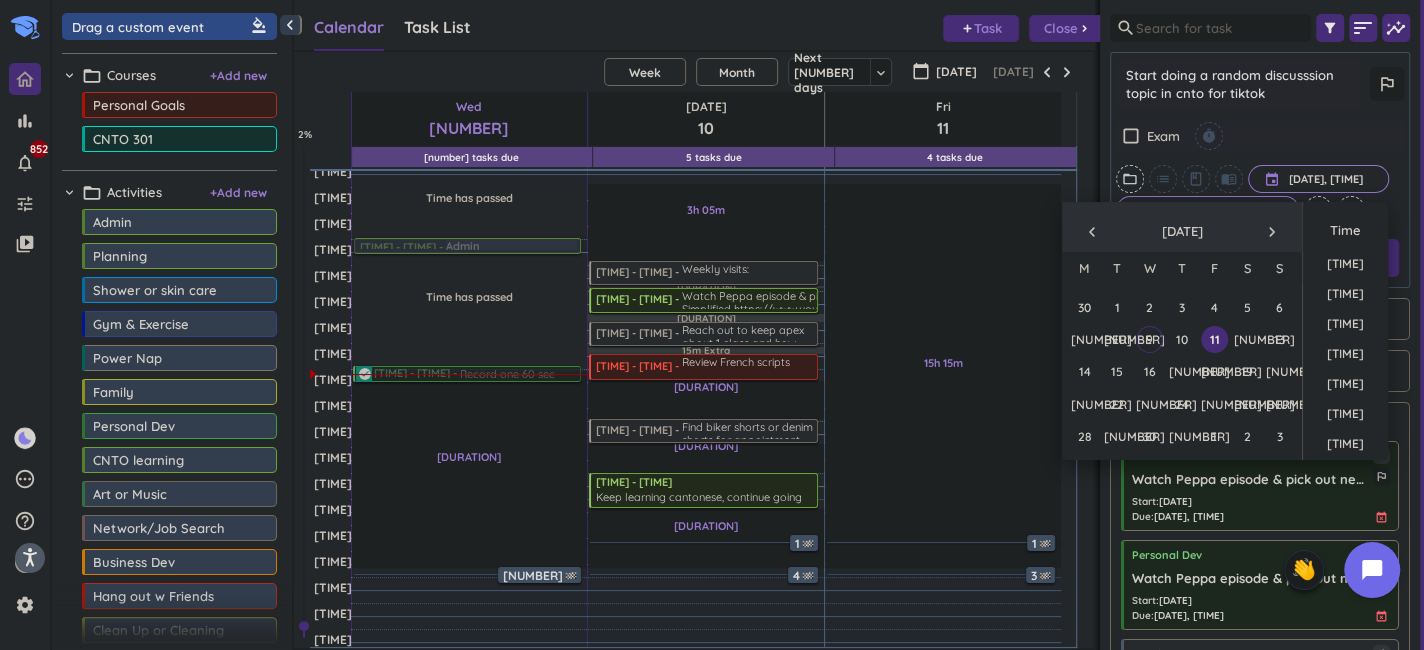 scroll, scrollTop: 339, scrollLeft: 285, axis: both 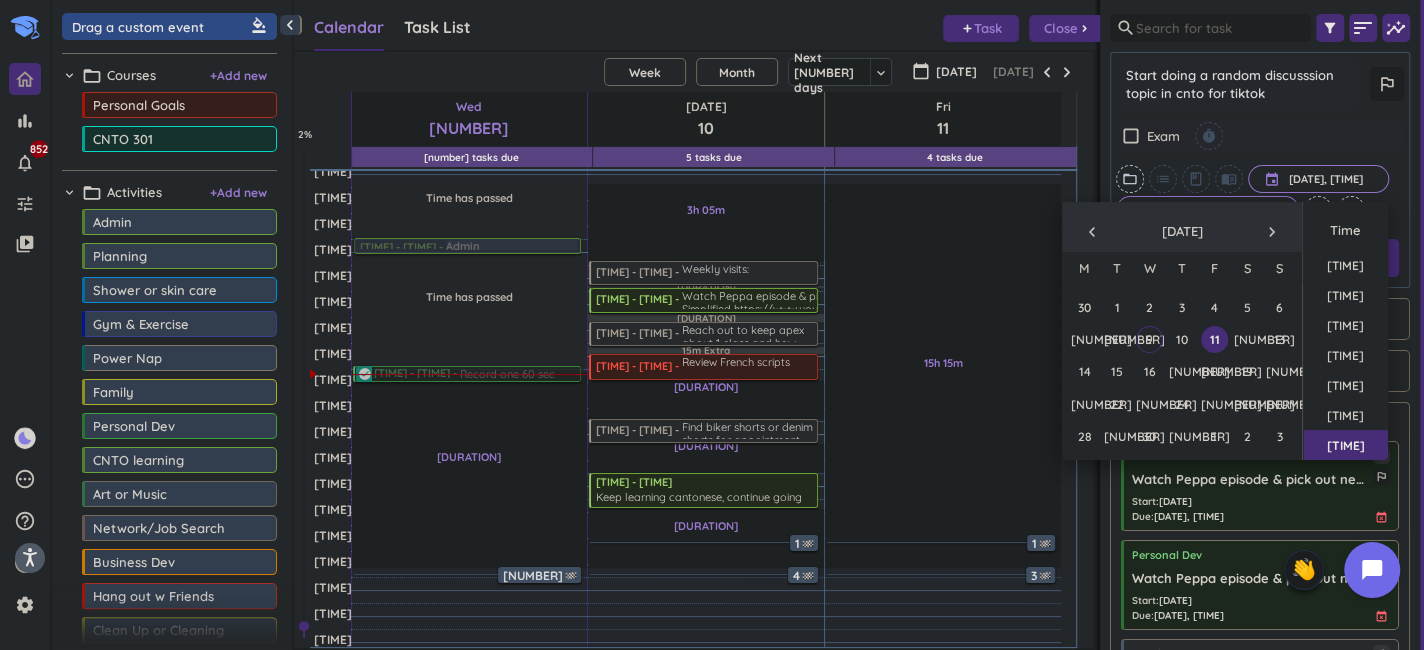 click on "[TIME] - [TIME] [DATE], [TIME] [DATE], [TIME] cancel 3 days ahead cancel hourglass_empty repeat" at bounding box center [1260, 172] 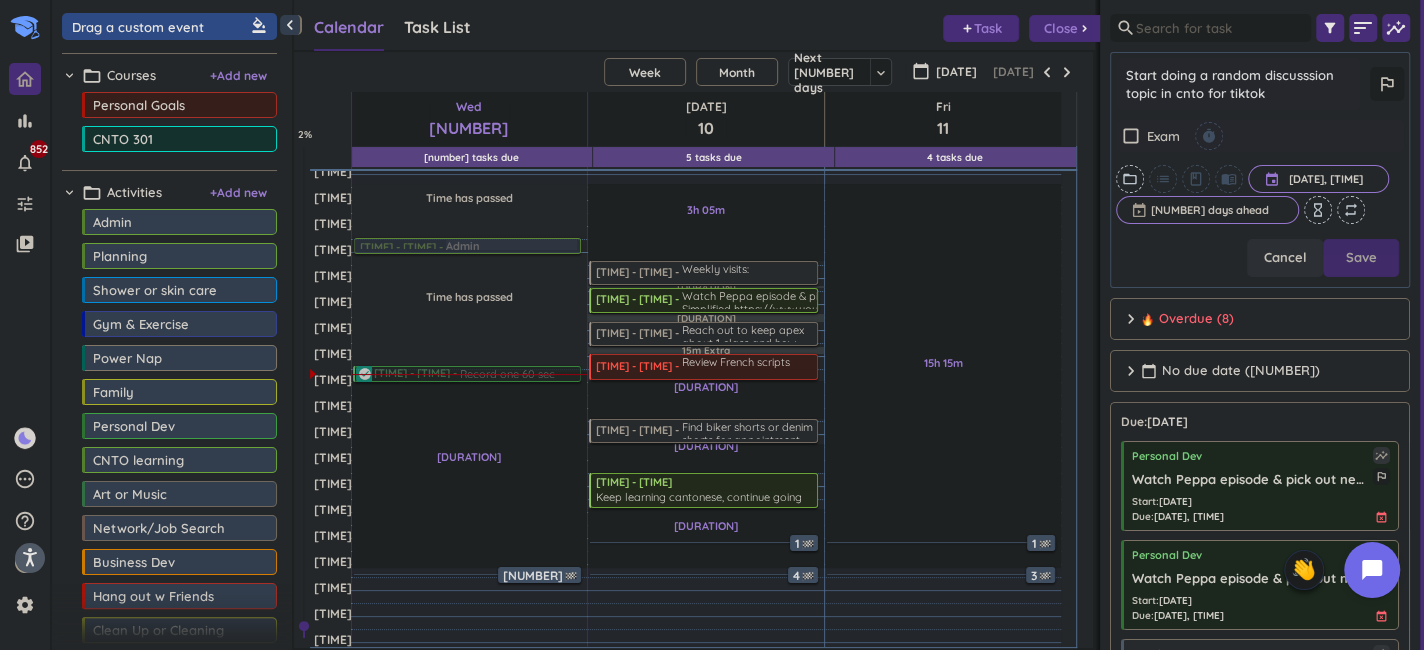 click on "Save" at bounding box center [1361, 258] 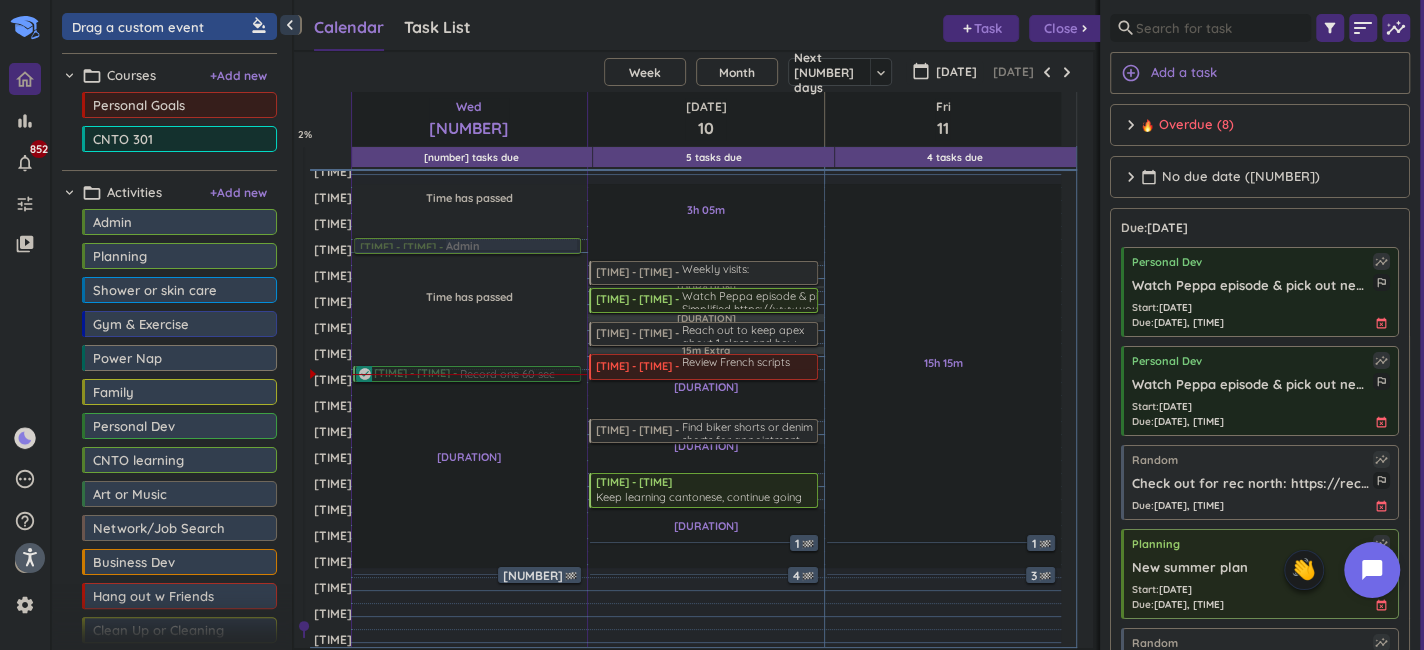 scroll, scrollTop: 16, scrollLeft: 15, axis: both 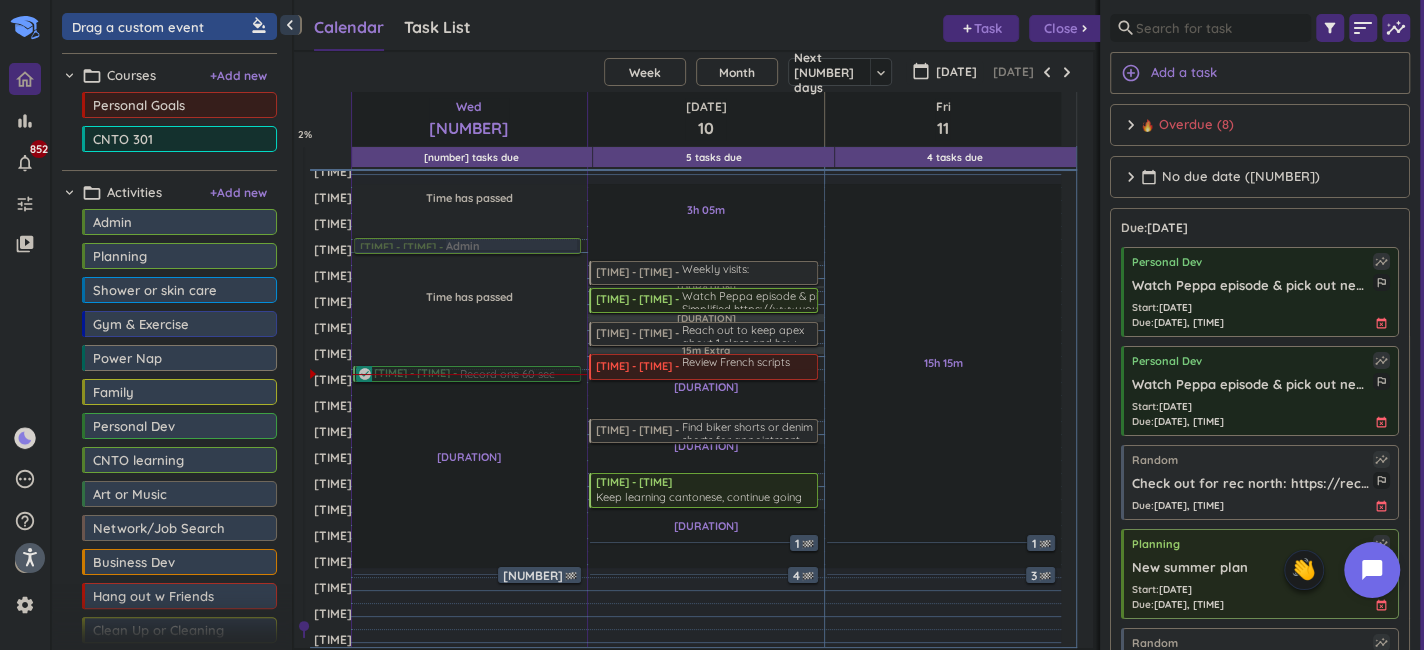 click on "chevron_right Overdue ([NUMBER]) done Mark all complete" at bounding box center [1260, 130] 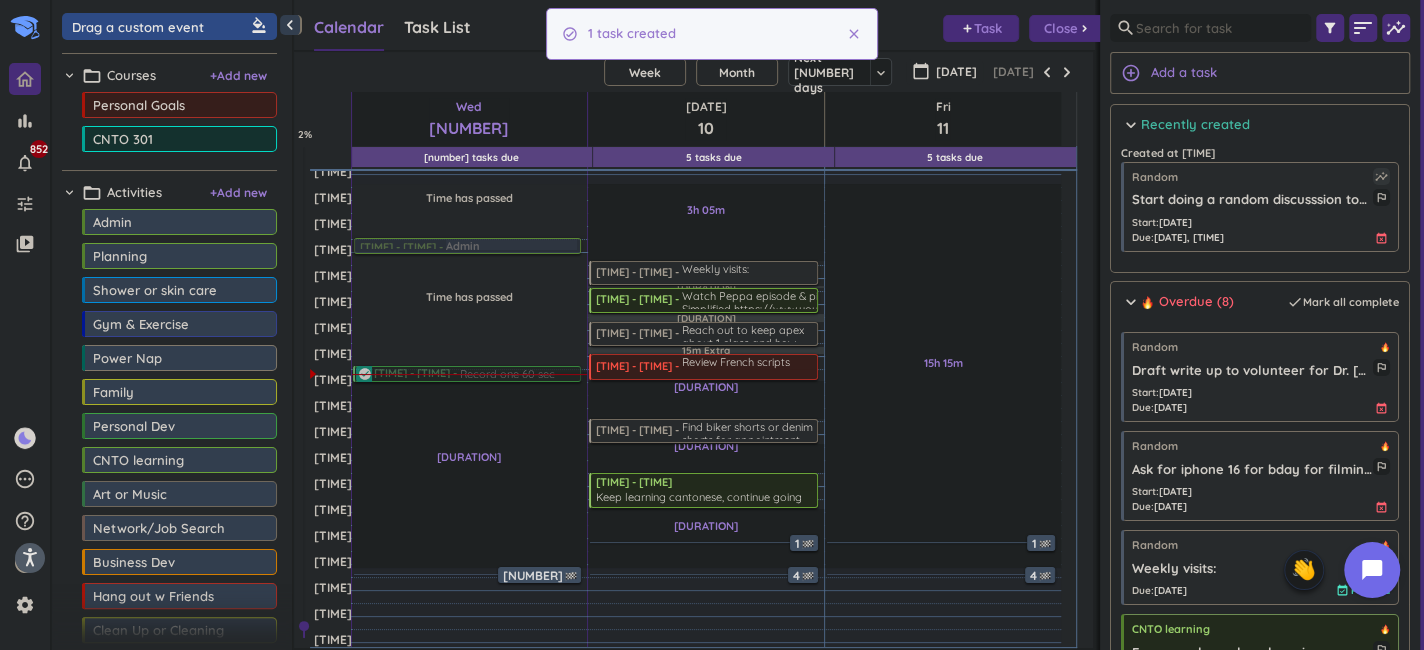 click on "Recently created" at bounding box center [1195, 125] 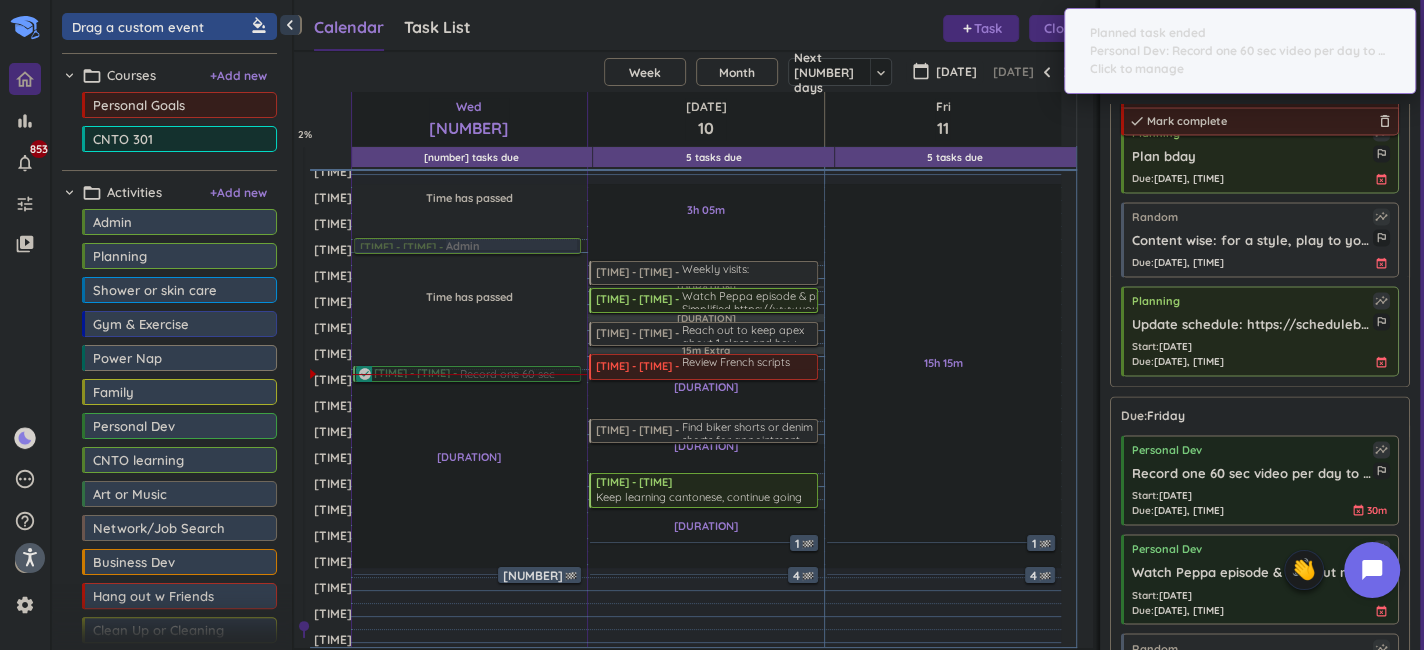 scroll, scrollTop: 2000, scrollLeft: 0, axis: vertical 